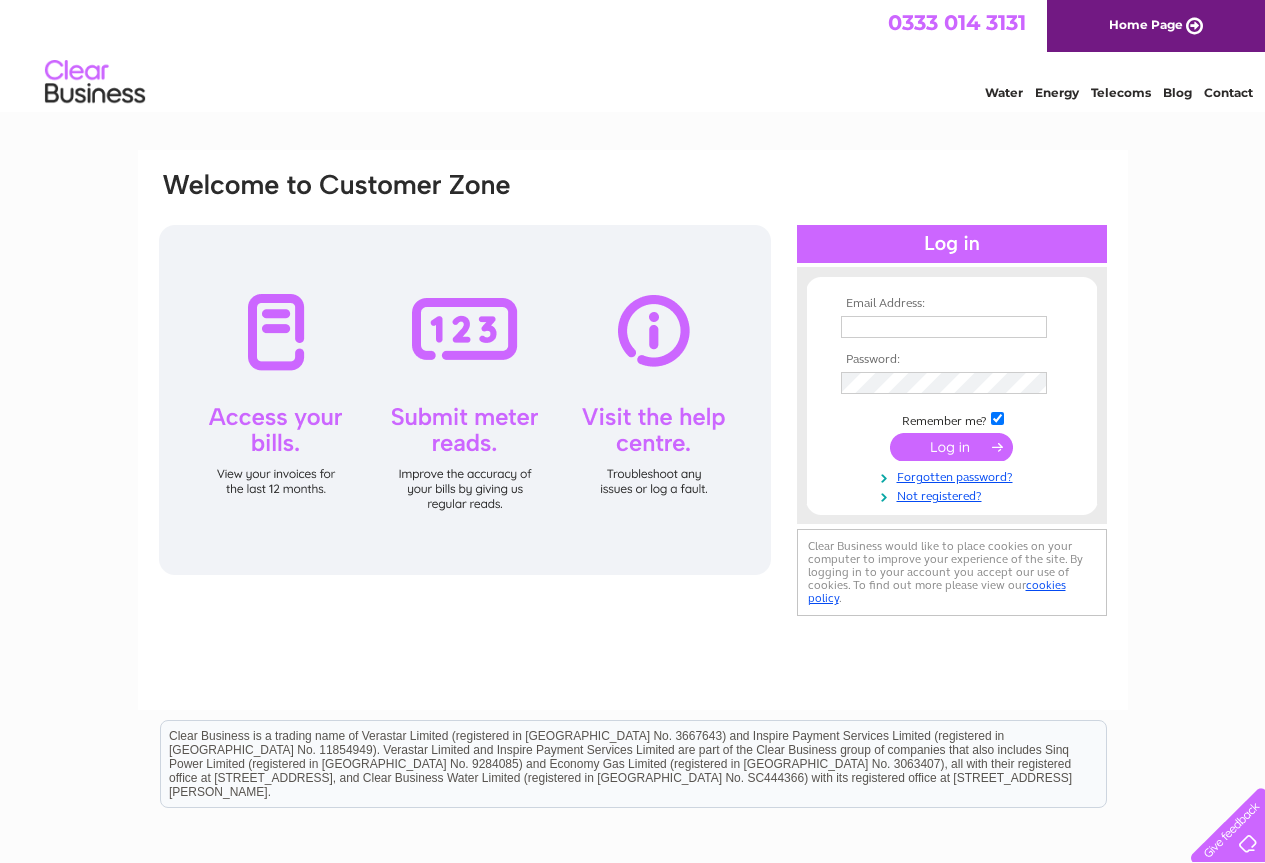 scroll, scrollTop: 0, scrollLeft: 0, axis: both 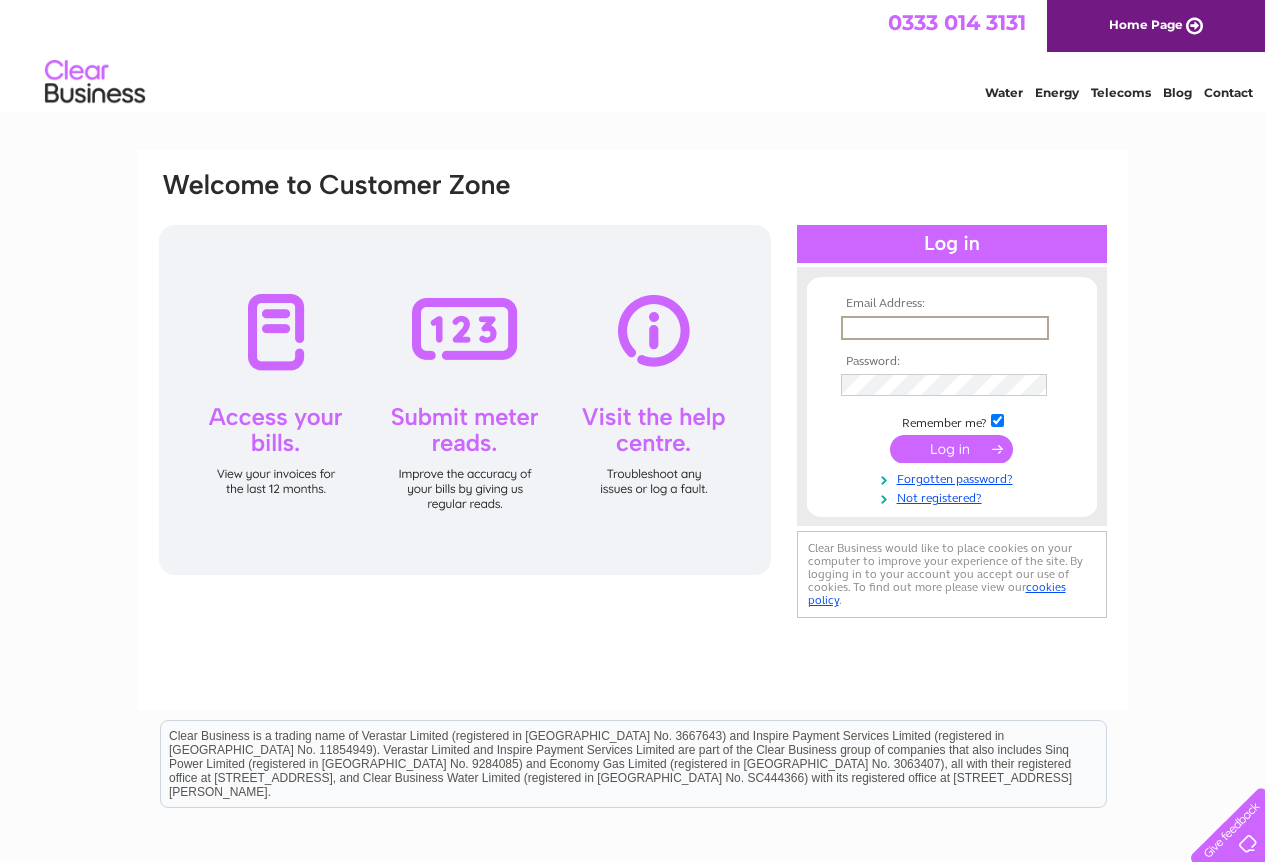 click at bounding box center (945, 328) 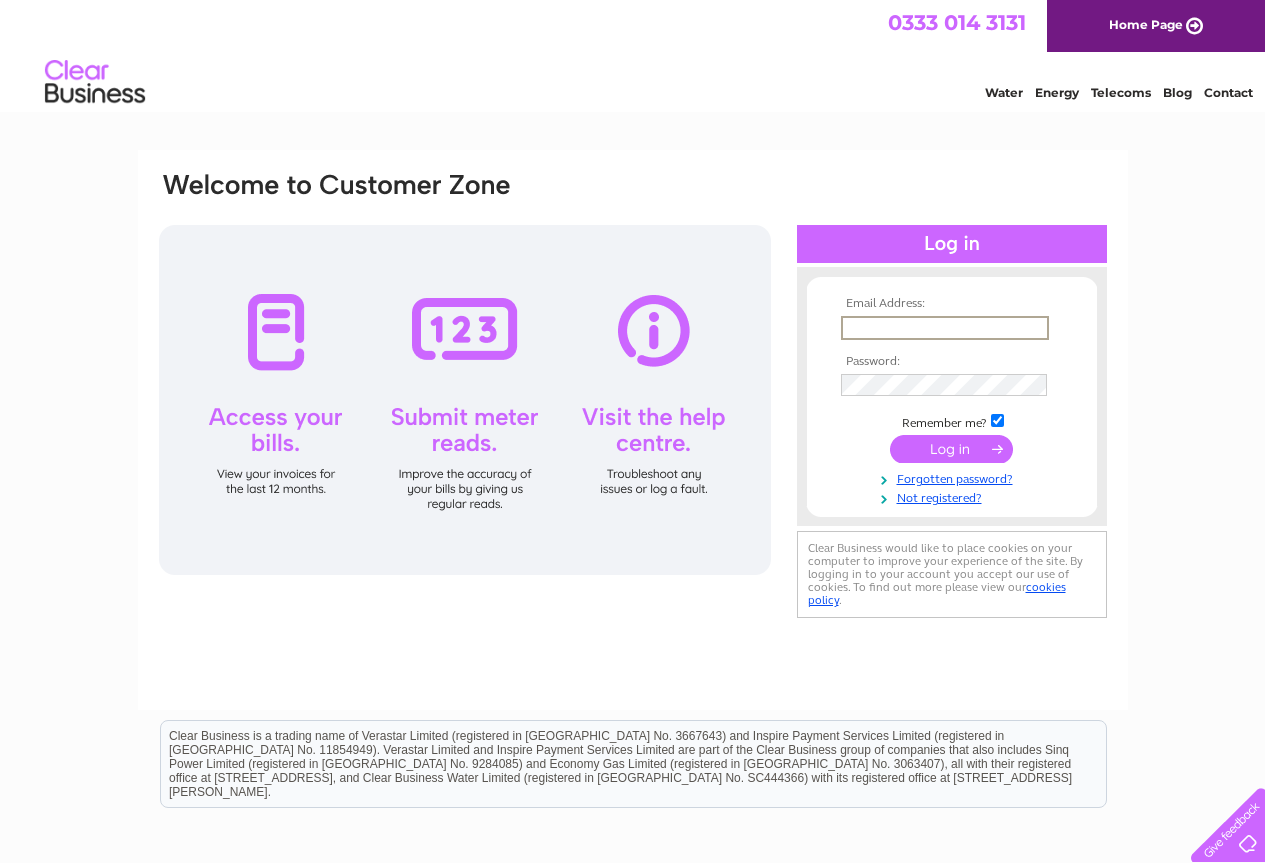 type on "[EMAIL_ADDRESS][DOMAIN_NAME]" 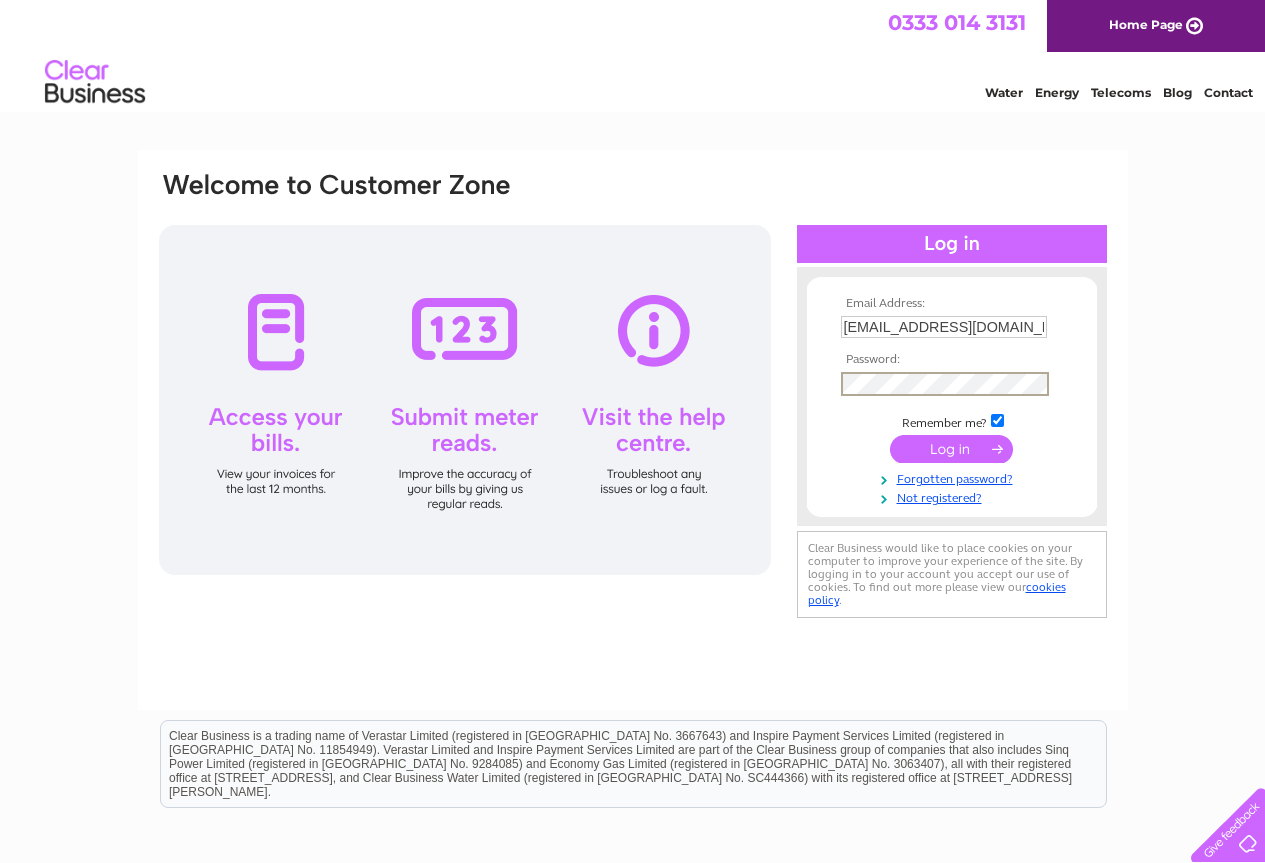 click at bounding box center [951, 449] 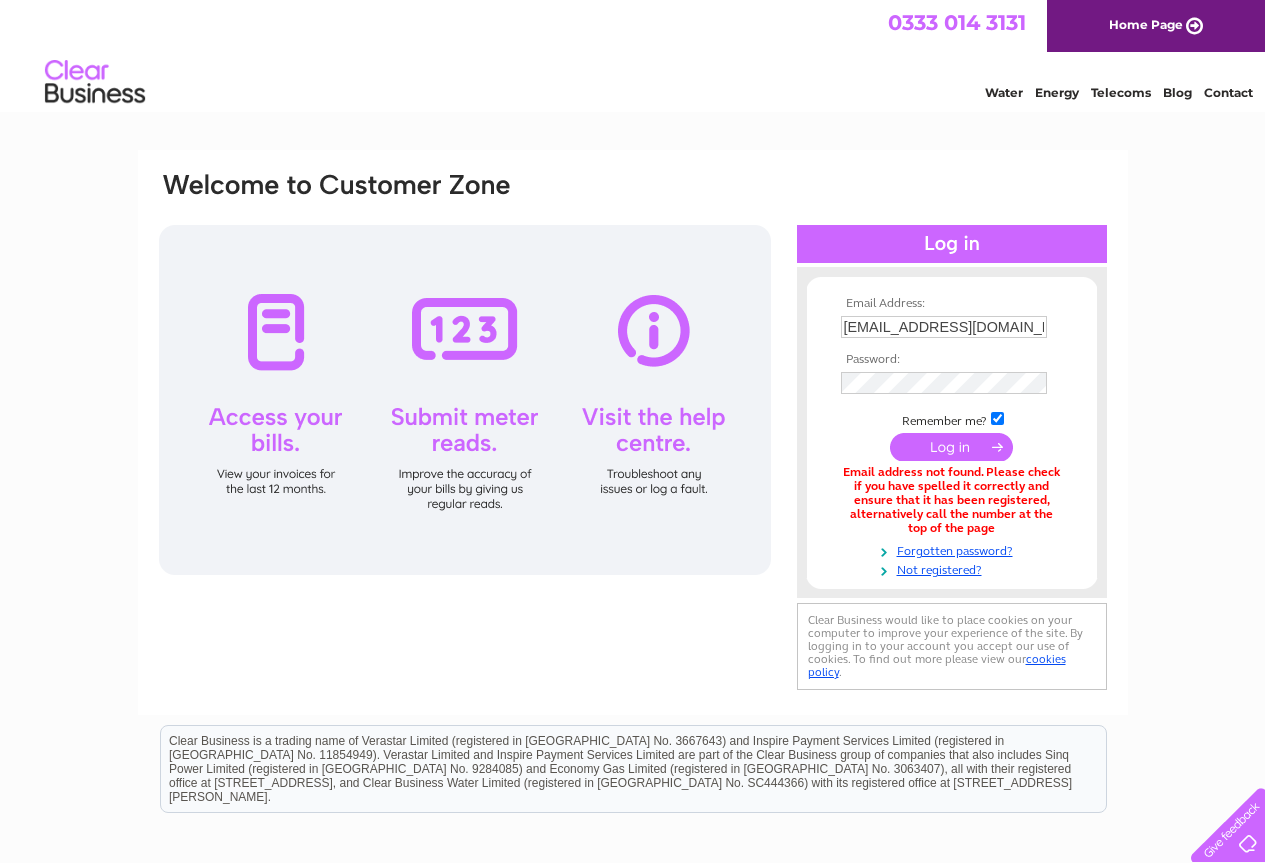 scroll, scrollTop: 0, scrollLeft: 0, axis: both 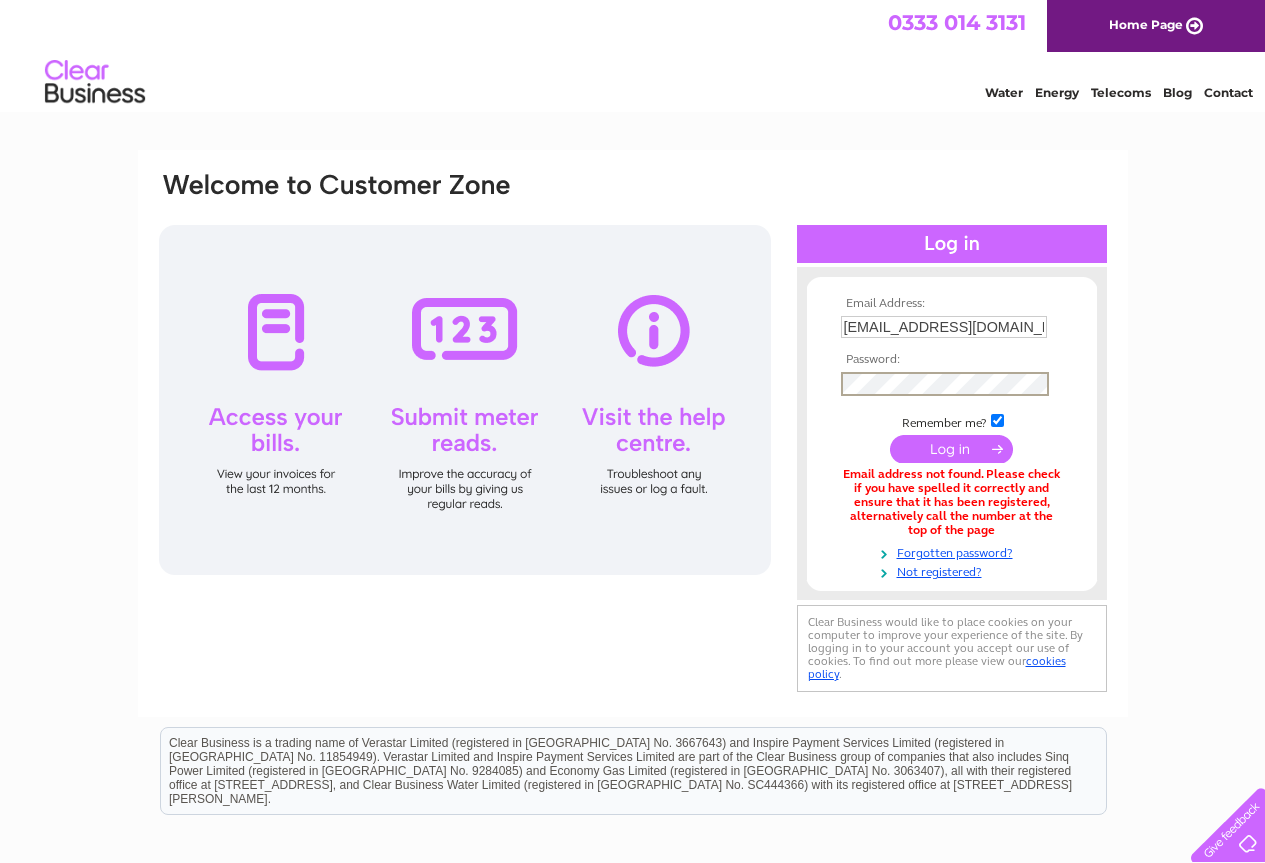 click at bounding box center (951, 449) 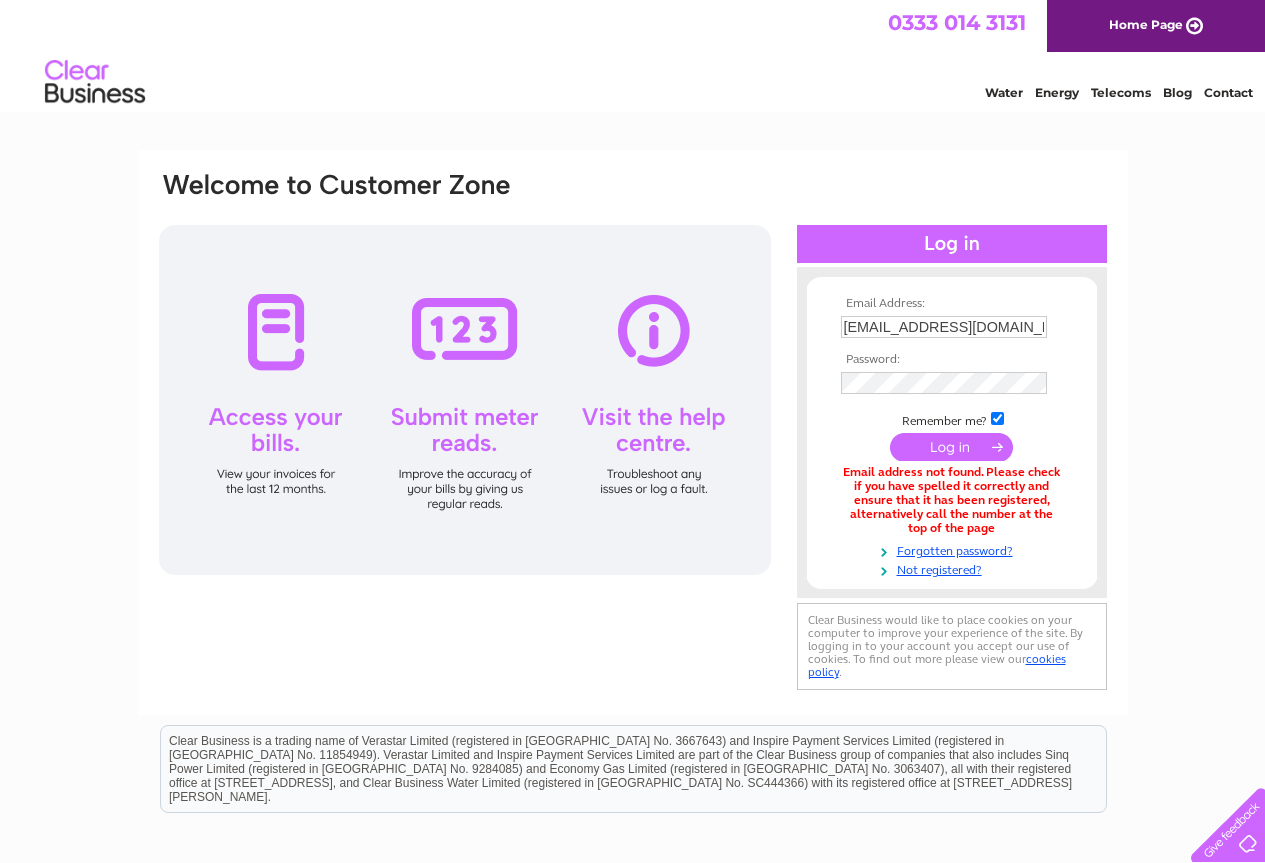 scroll, scrollTop: 0, scrollLeft: 0, axis: both 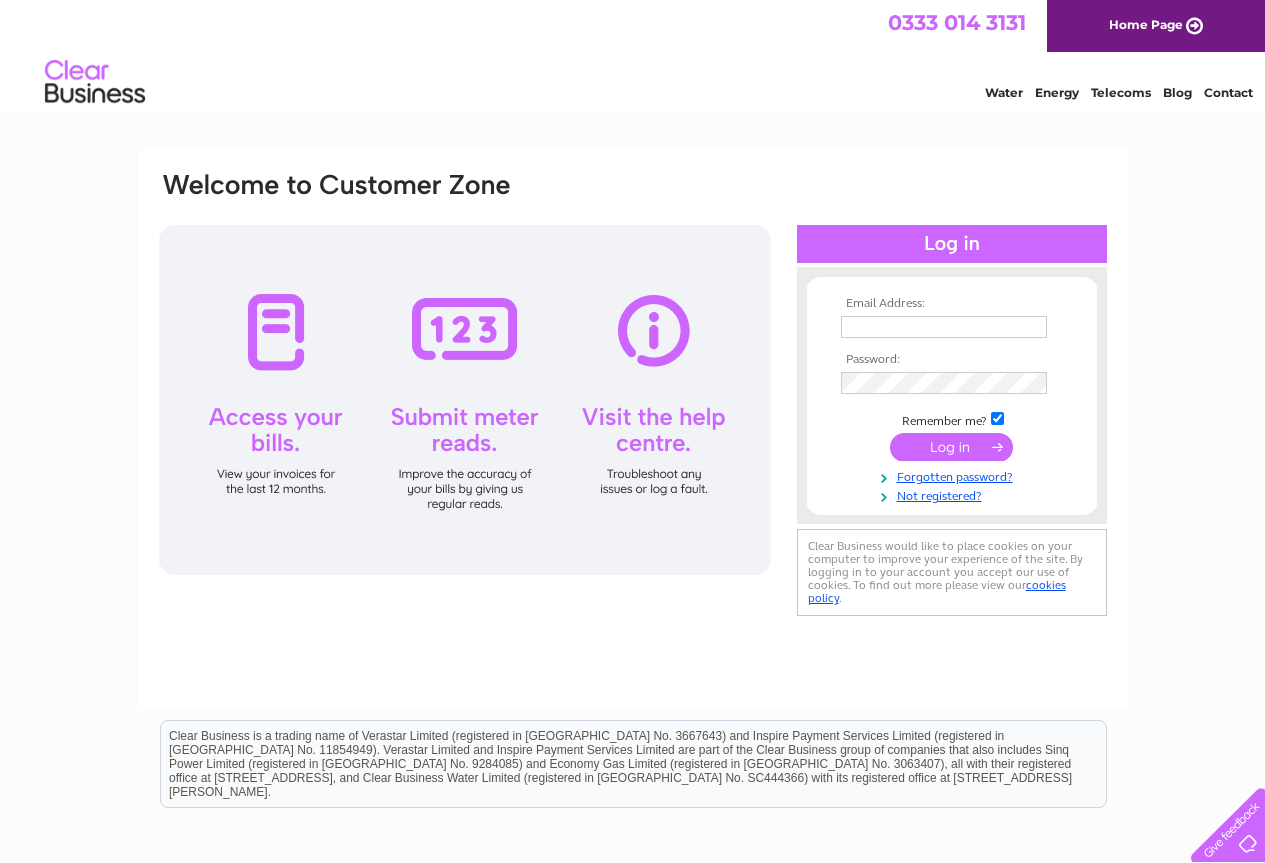 click at bounding box center [944, 327] 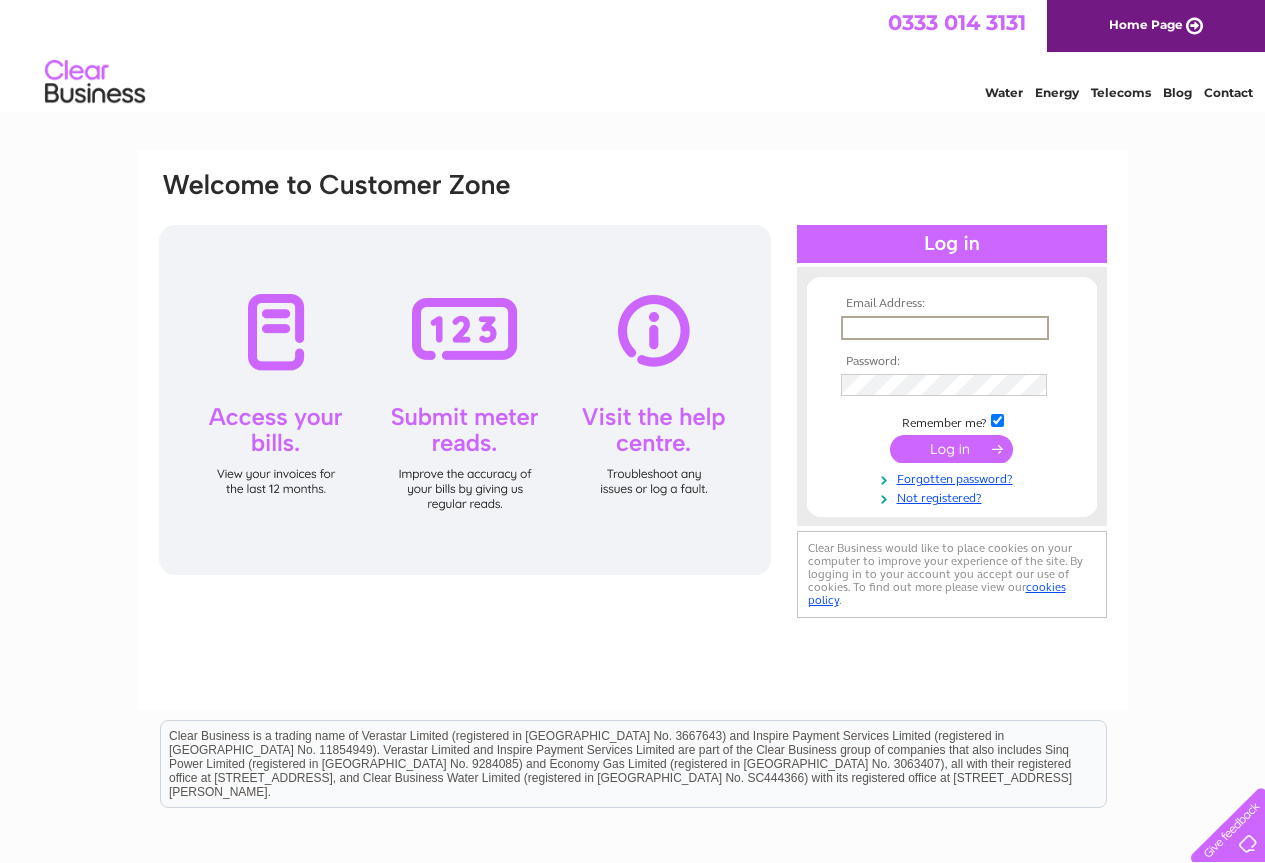 type on "[EMAIL_ADDRESS][DOMAIN_NAME]" 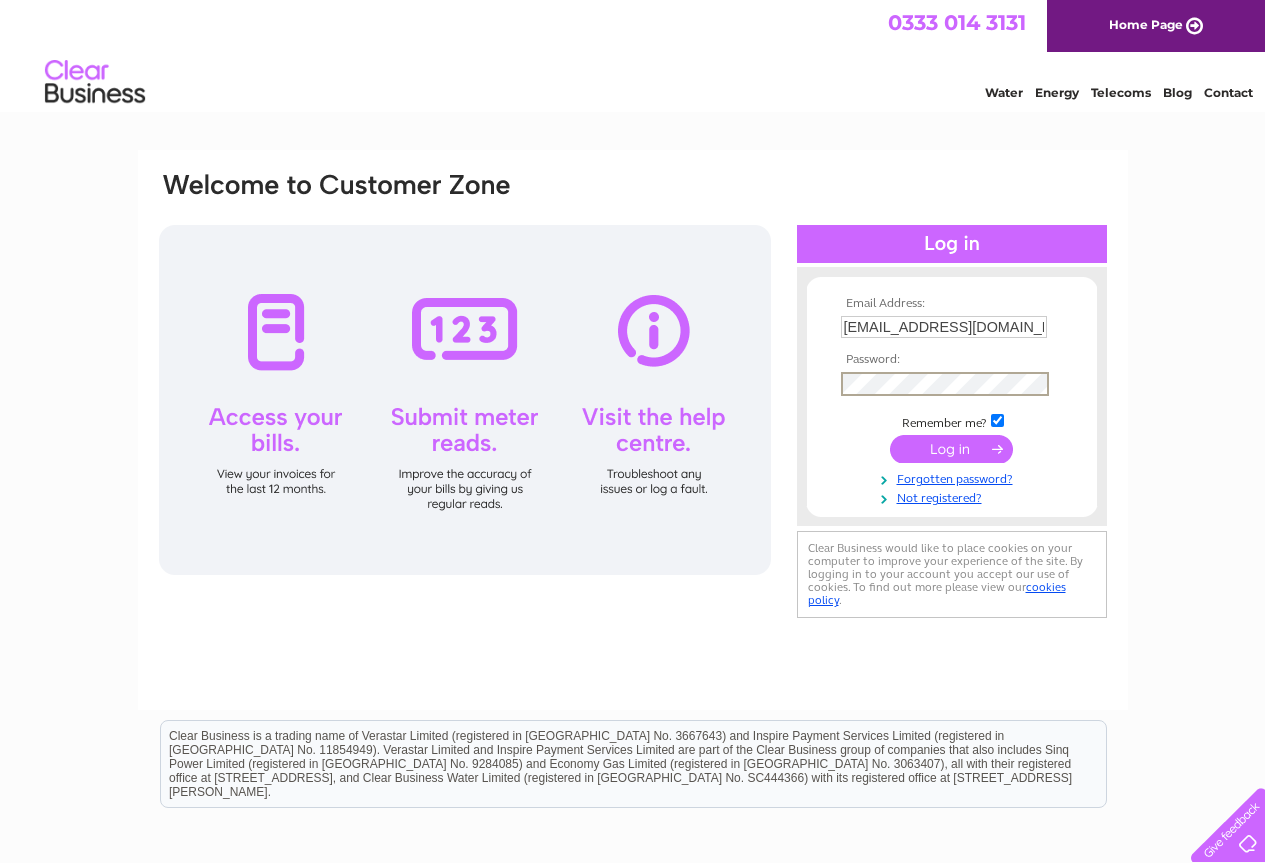 click at bounding box center [951, 449] 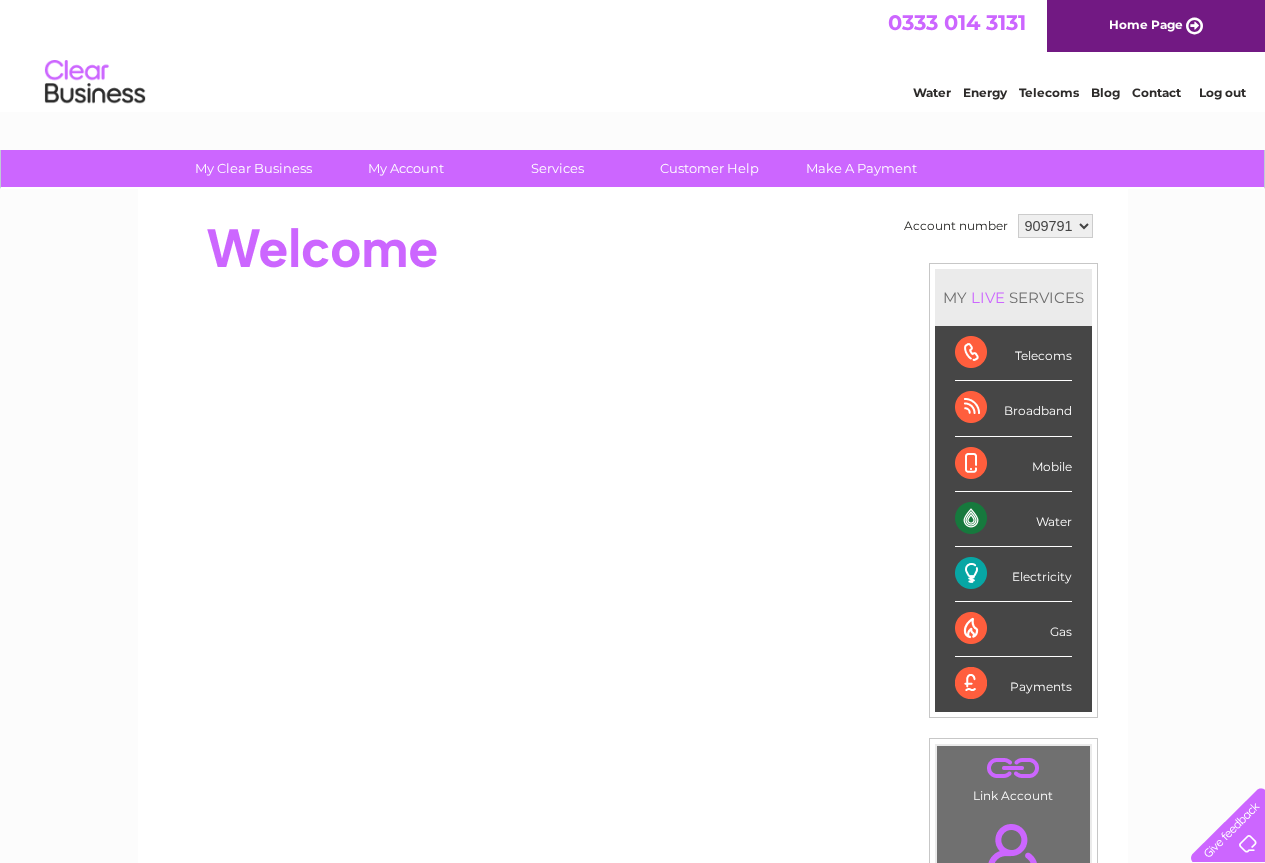 scroll, scrollTop: 0, scrollLeft: 0, axis: both 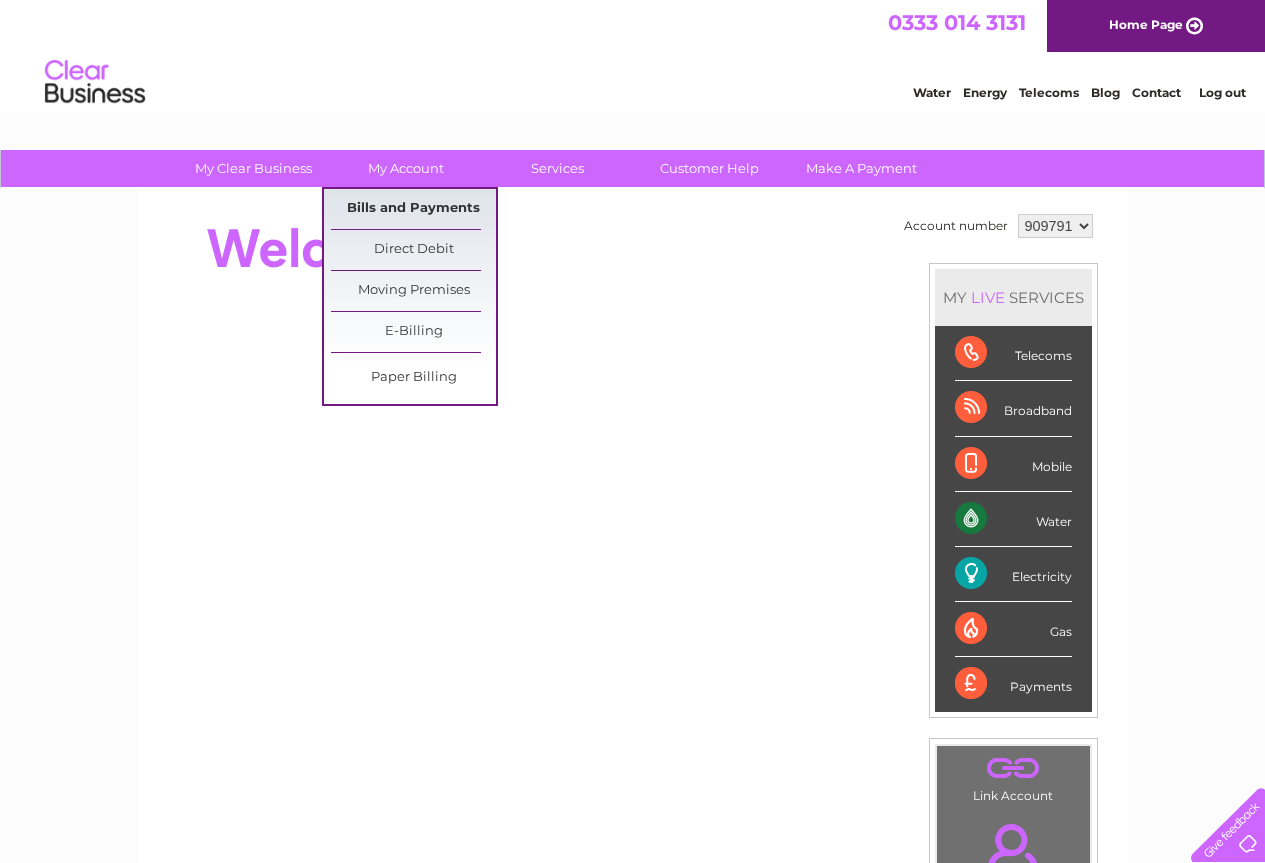 click on "Bills and Payments" at bounding box center (413, 209) 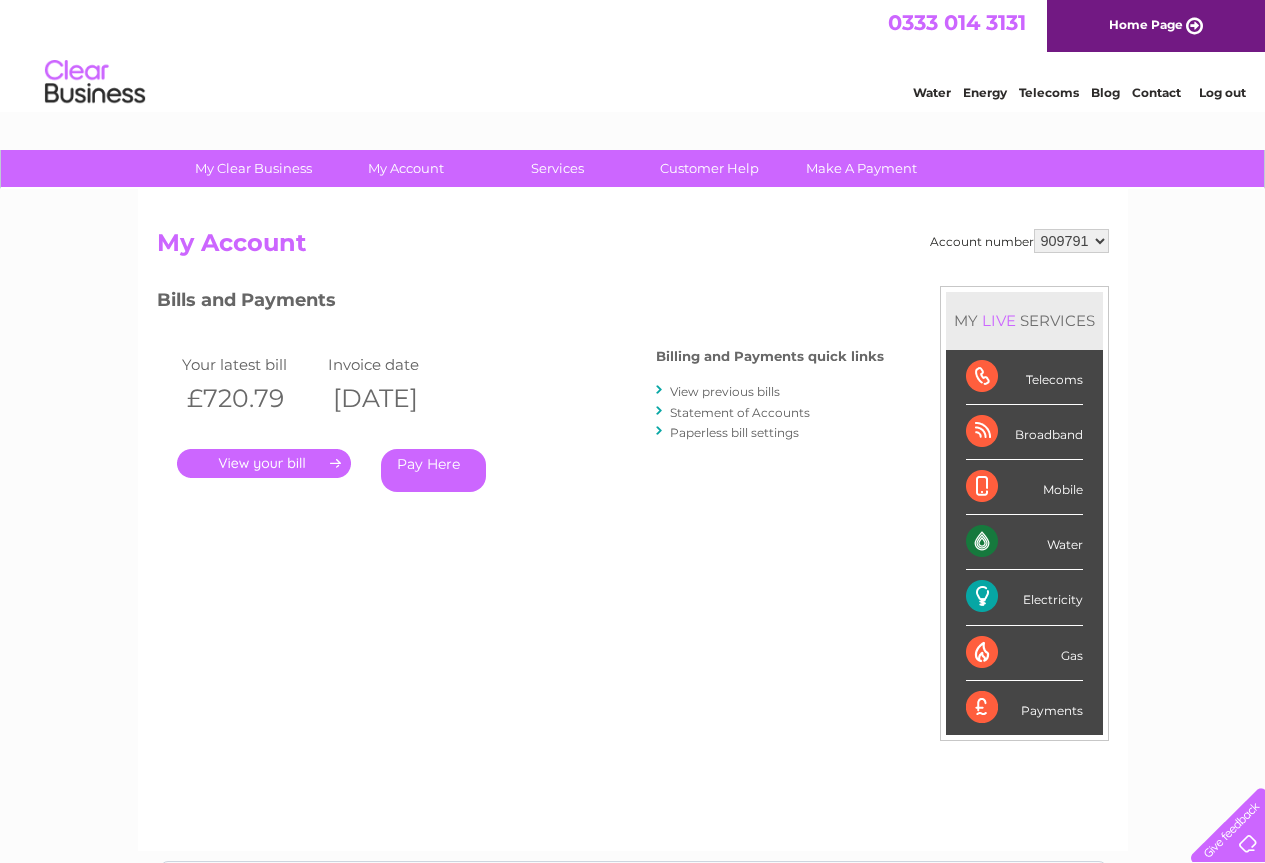 scroll, scrollTop: 0, scrollLeft: 0, axis: both 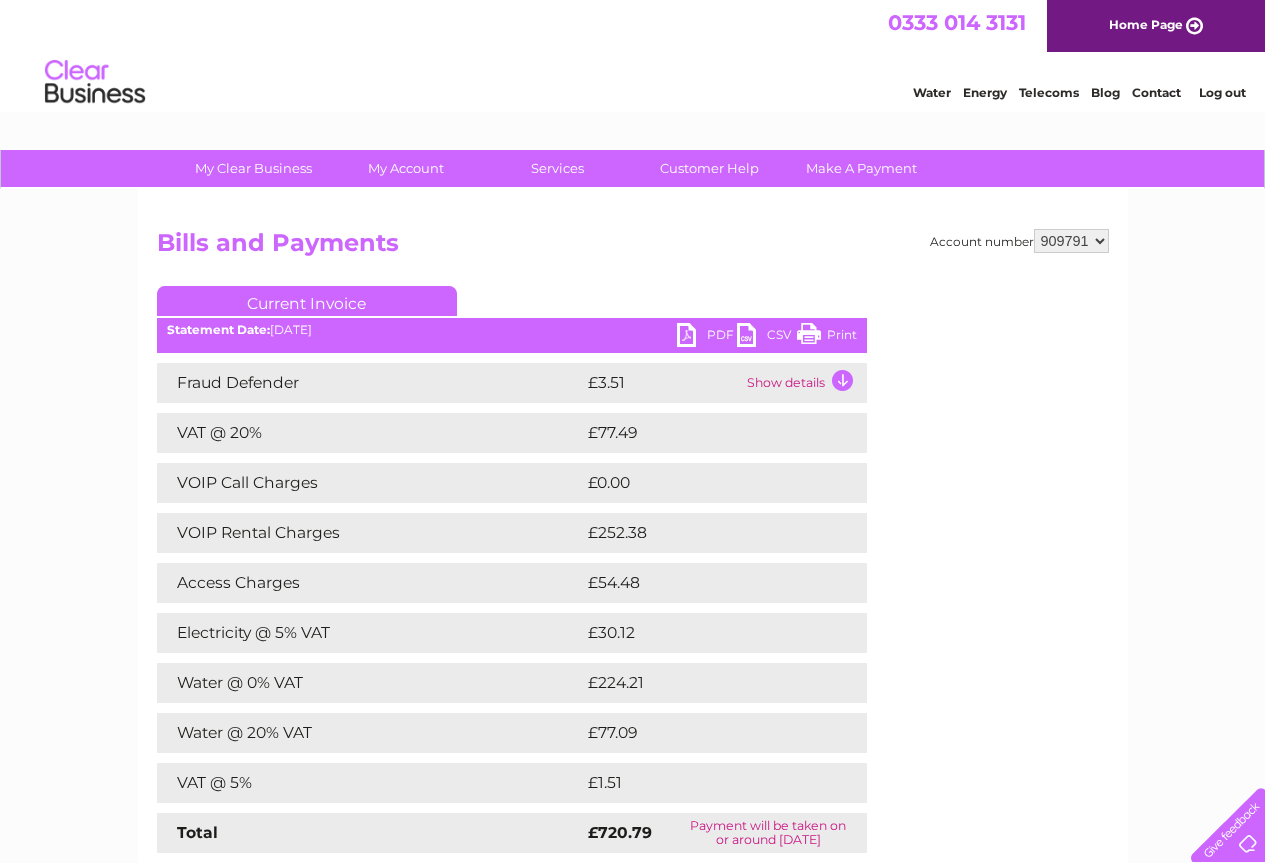 click on "PDF" at bounding box center [707, 337] 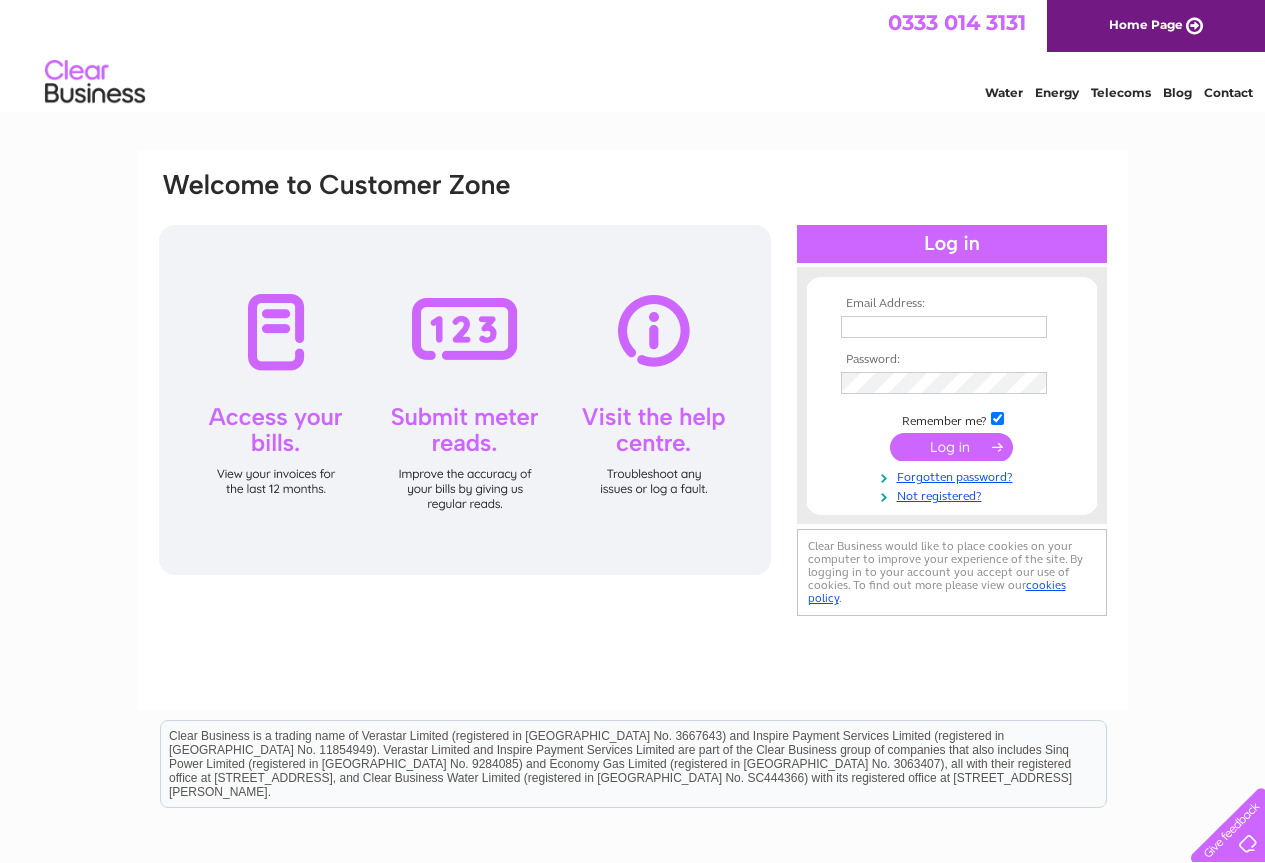 scroll, scrollTop: 0, scrollLeft: 0, axis: both 